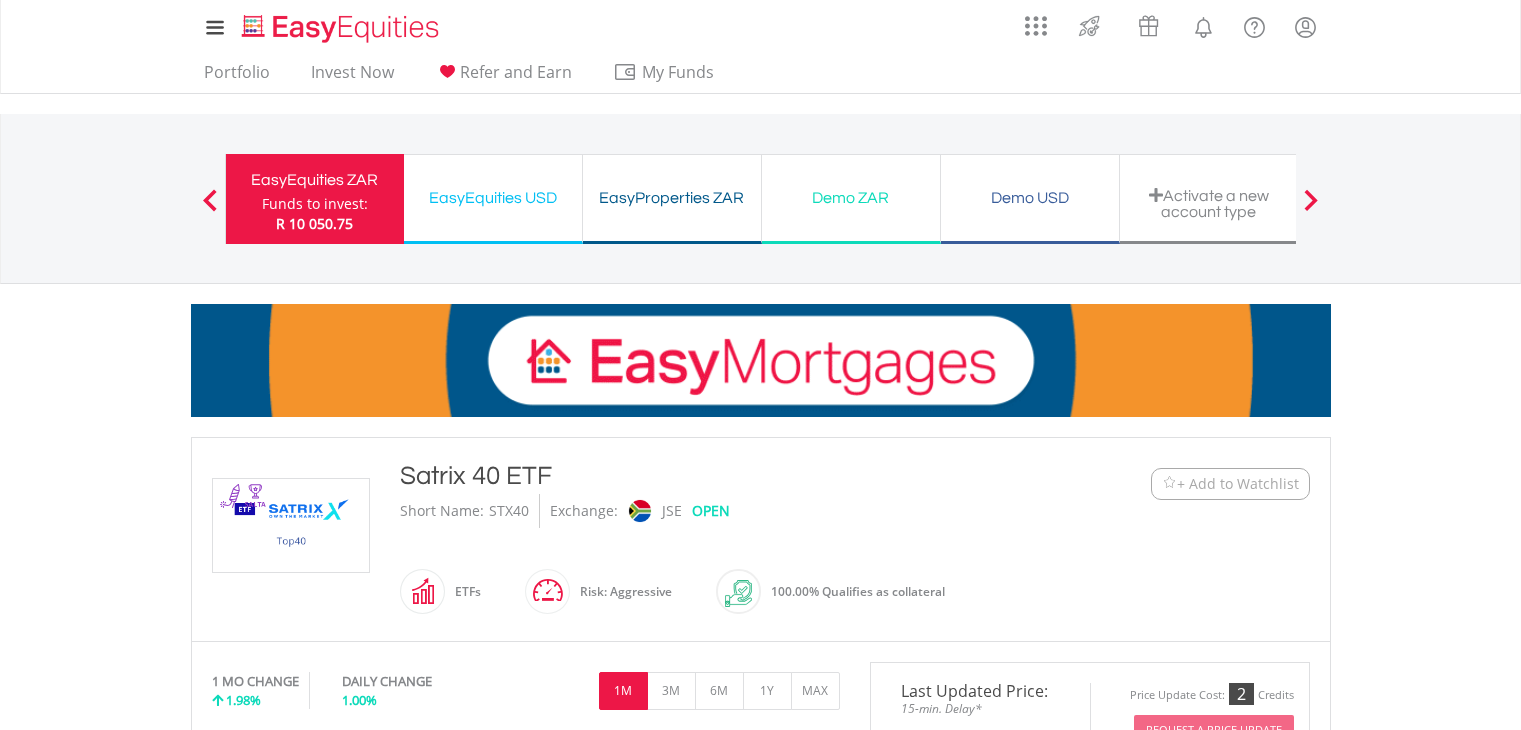 scroll, scrollTop: 0, scrollLeft: 0, axis: both 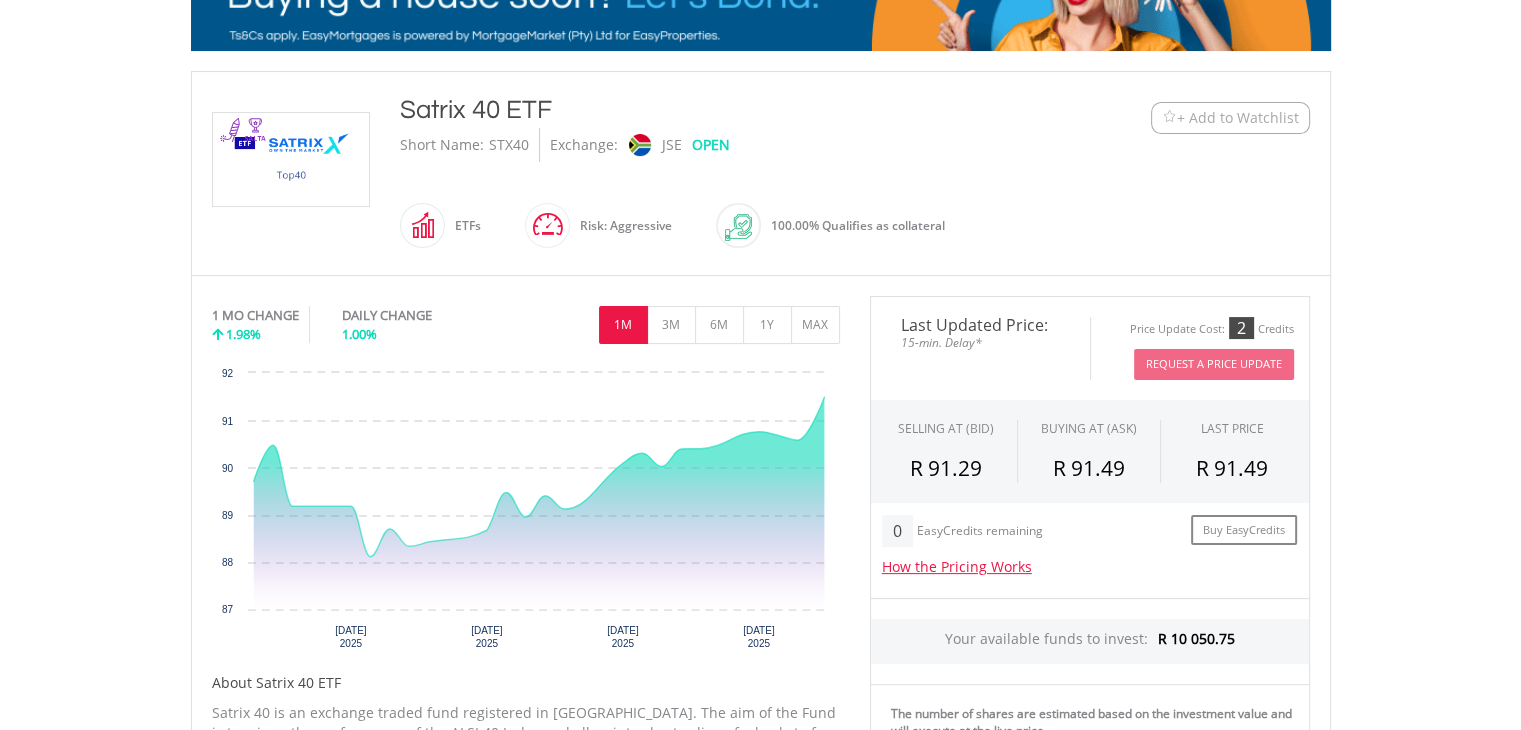 drag, startPoint x: 1527, startPoint y: 269, endPoint x: 1535, endPoint y: 412, distance: 143.2236 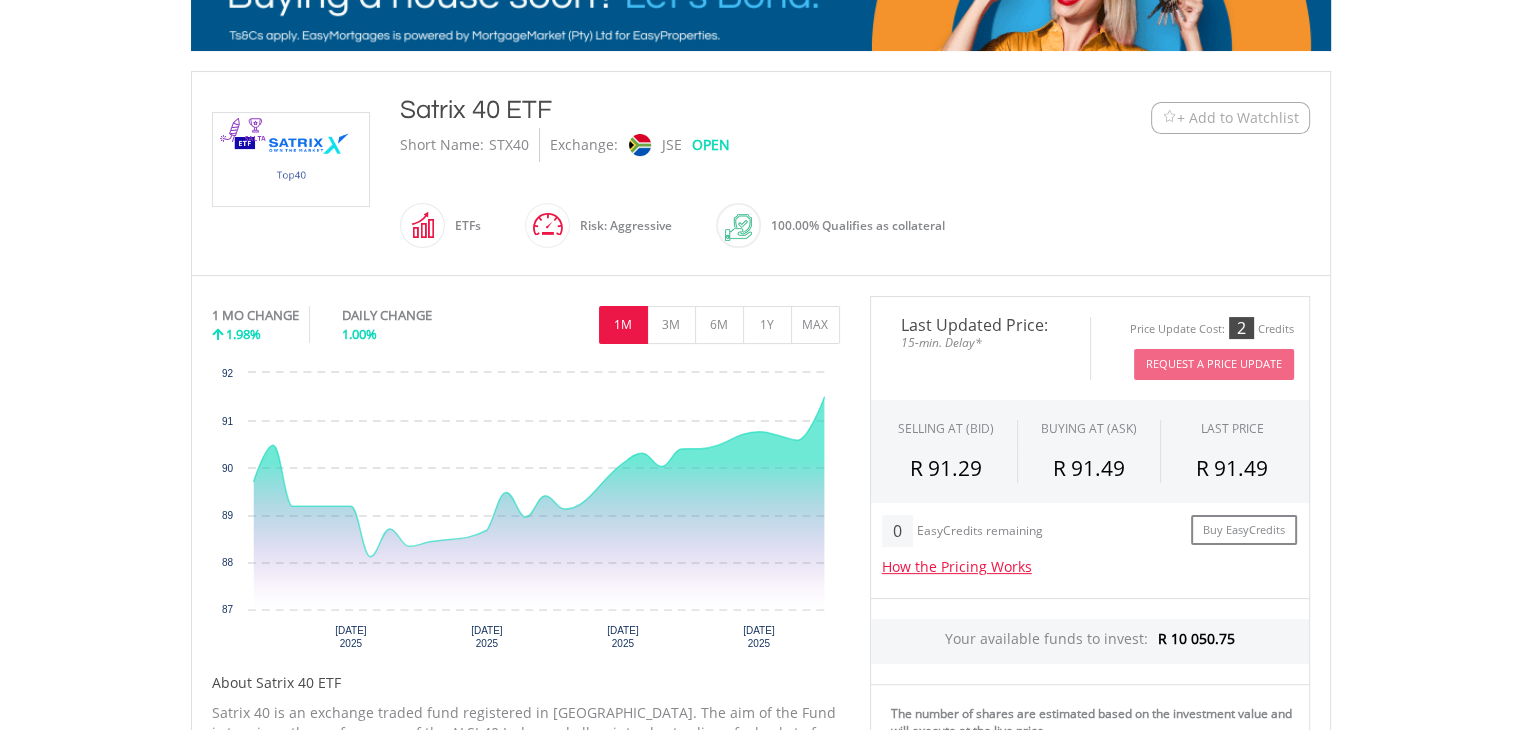 click on "My Investments
Invest Now
New Listings
Sell
My Recurring Investments
Pending Orders
Switch Unit Trusts
Vouchers
Buy a Voucher
Redeem a Voucher" at bounding box center [760, 546] 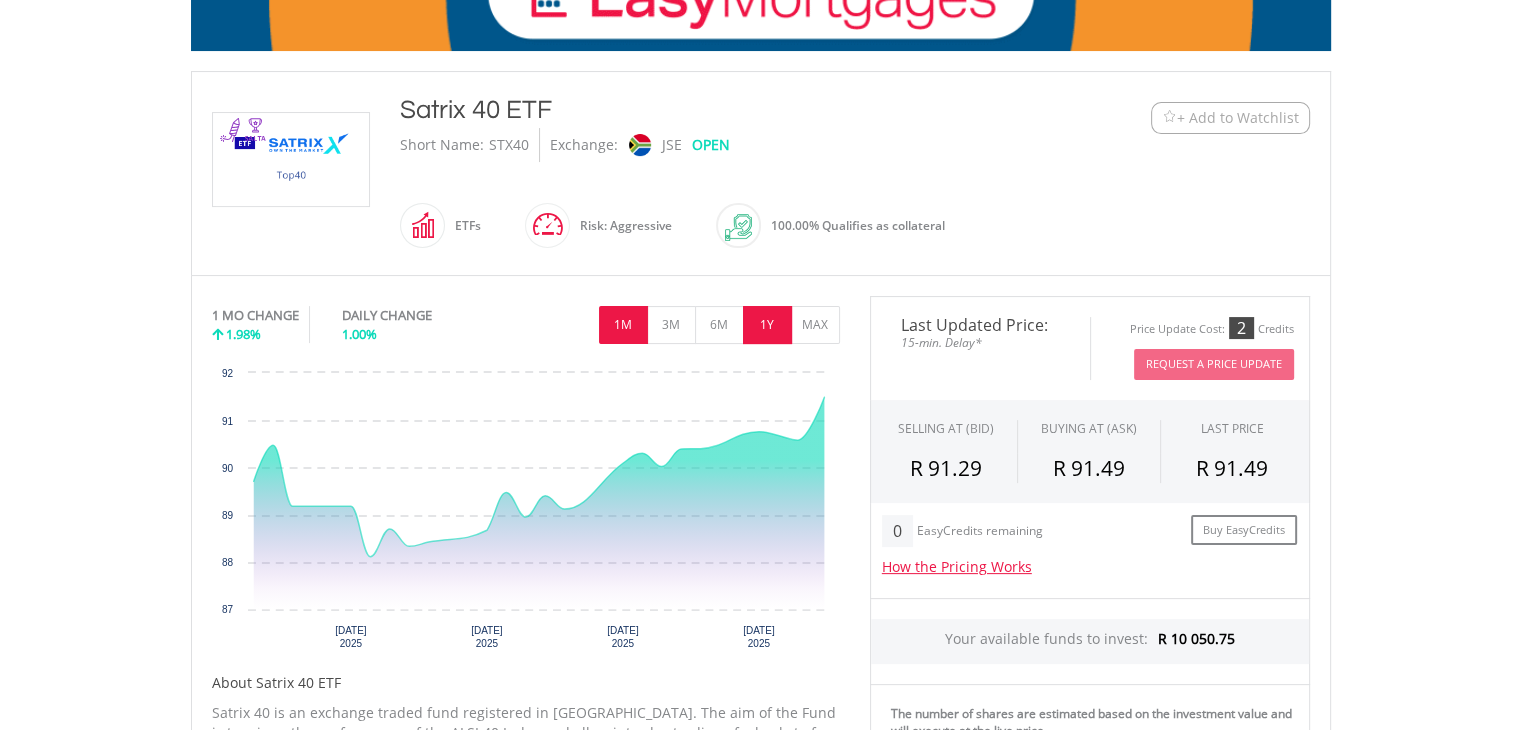 click on "1Y" at bounding box center (767, 325) 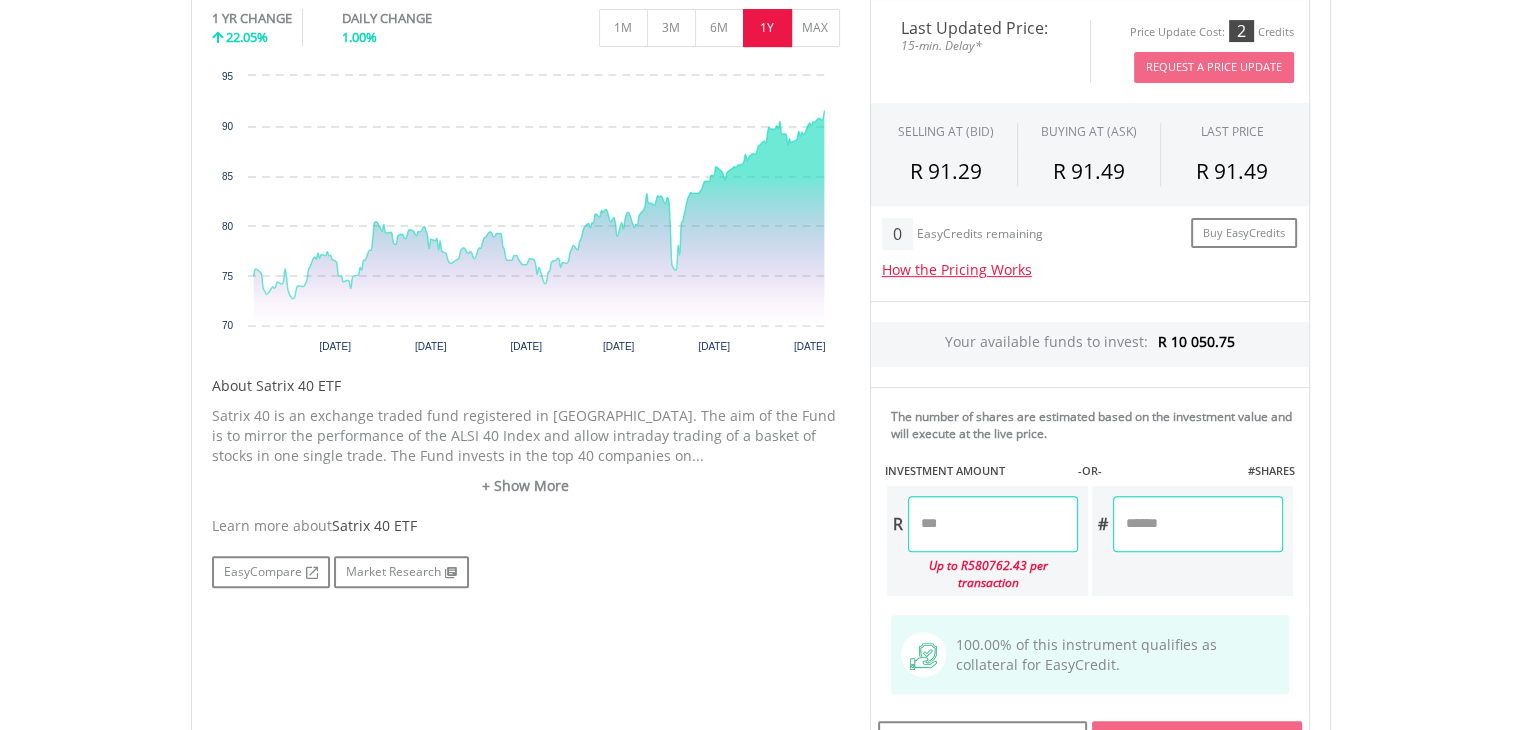 scroll, scrollTop: 673, scrollLeft: 0, axis: vertical 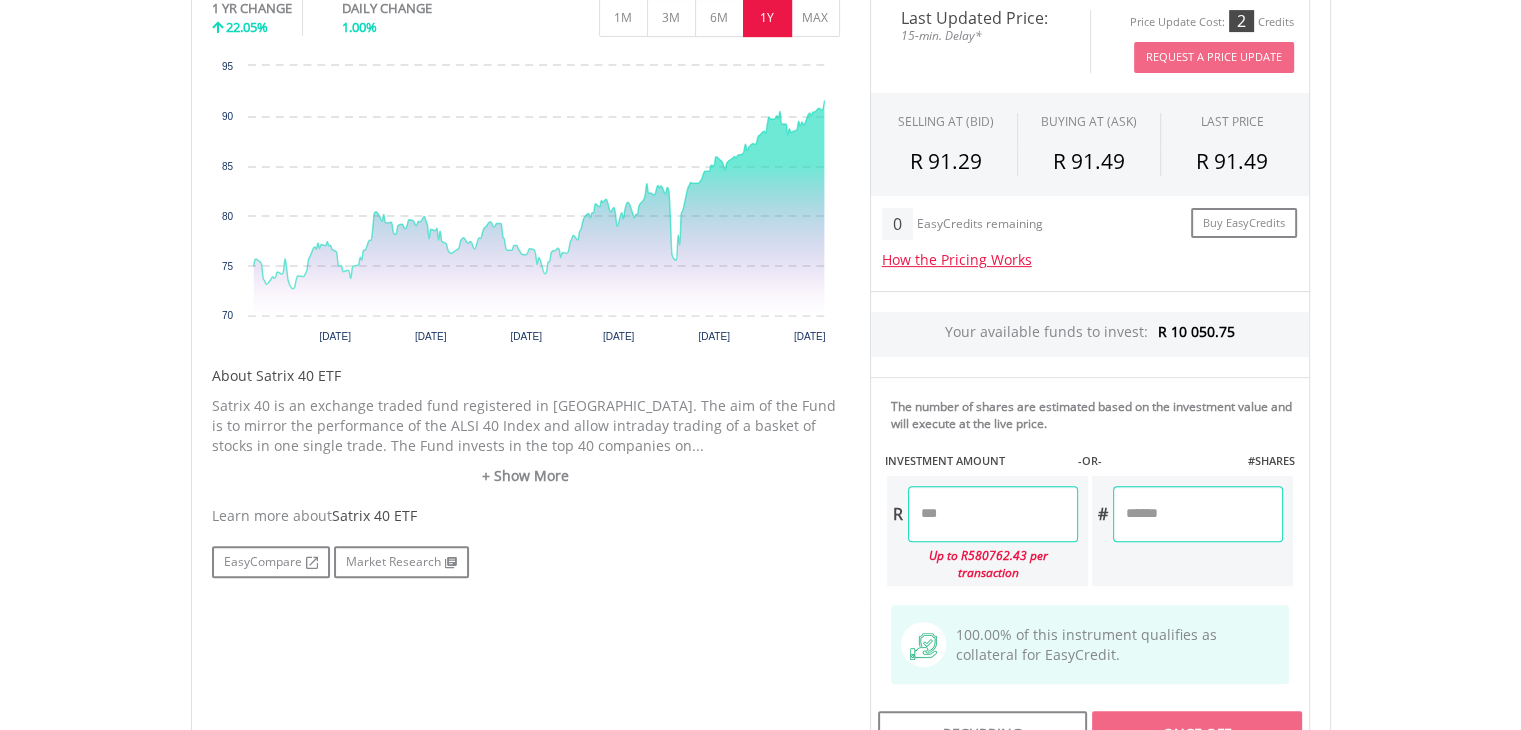 click at bounding box center (993, 514) 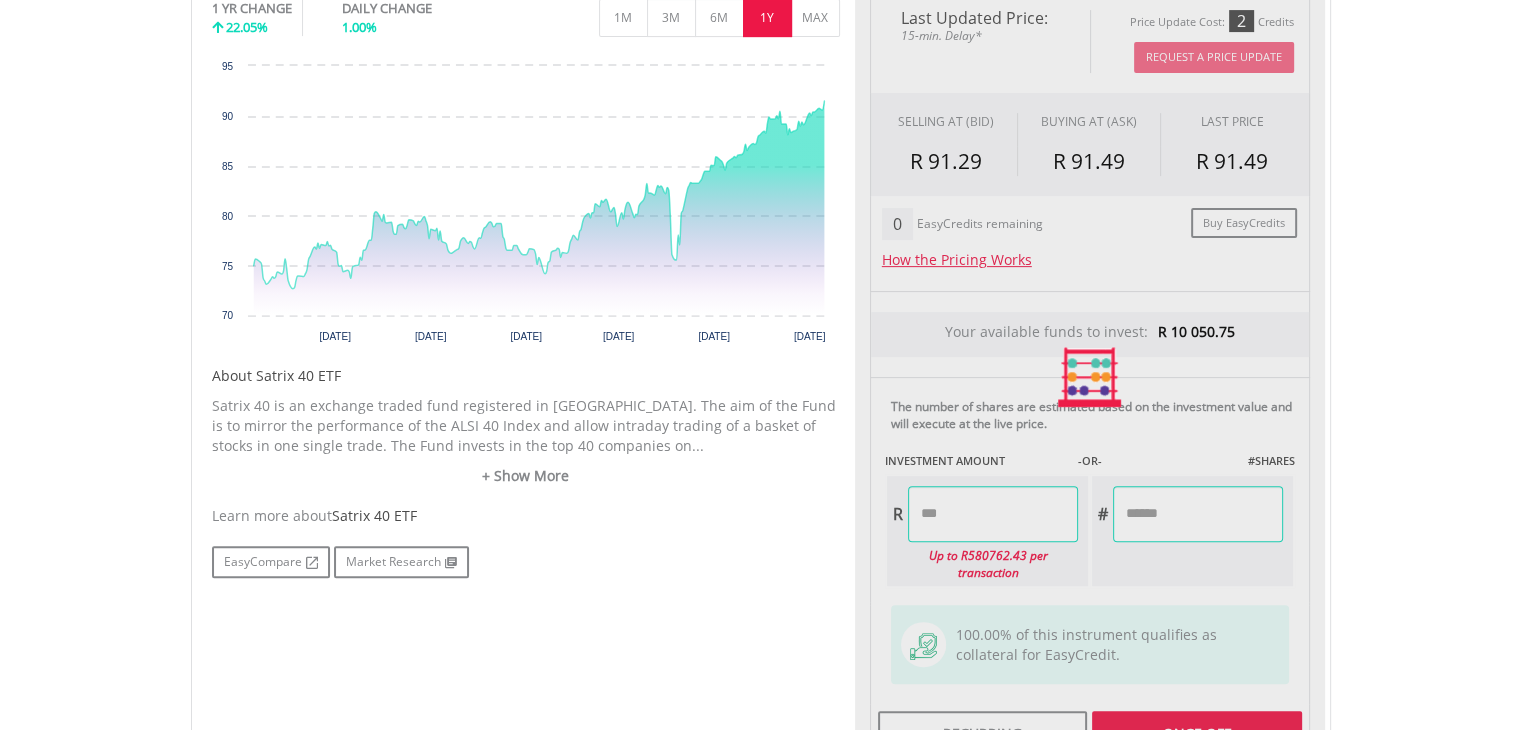 click on "My Investments
Invest Now
New Listings
Sell
My Recurring Investments
Pending Orders
Switch Unit Trusts
Vouchers
Buy a Voucher
Redeem a Voucher" at bounding box center [760, 239] 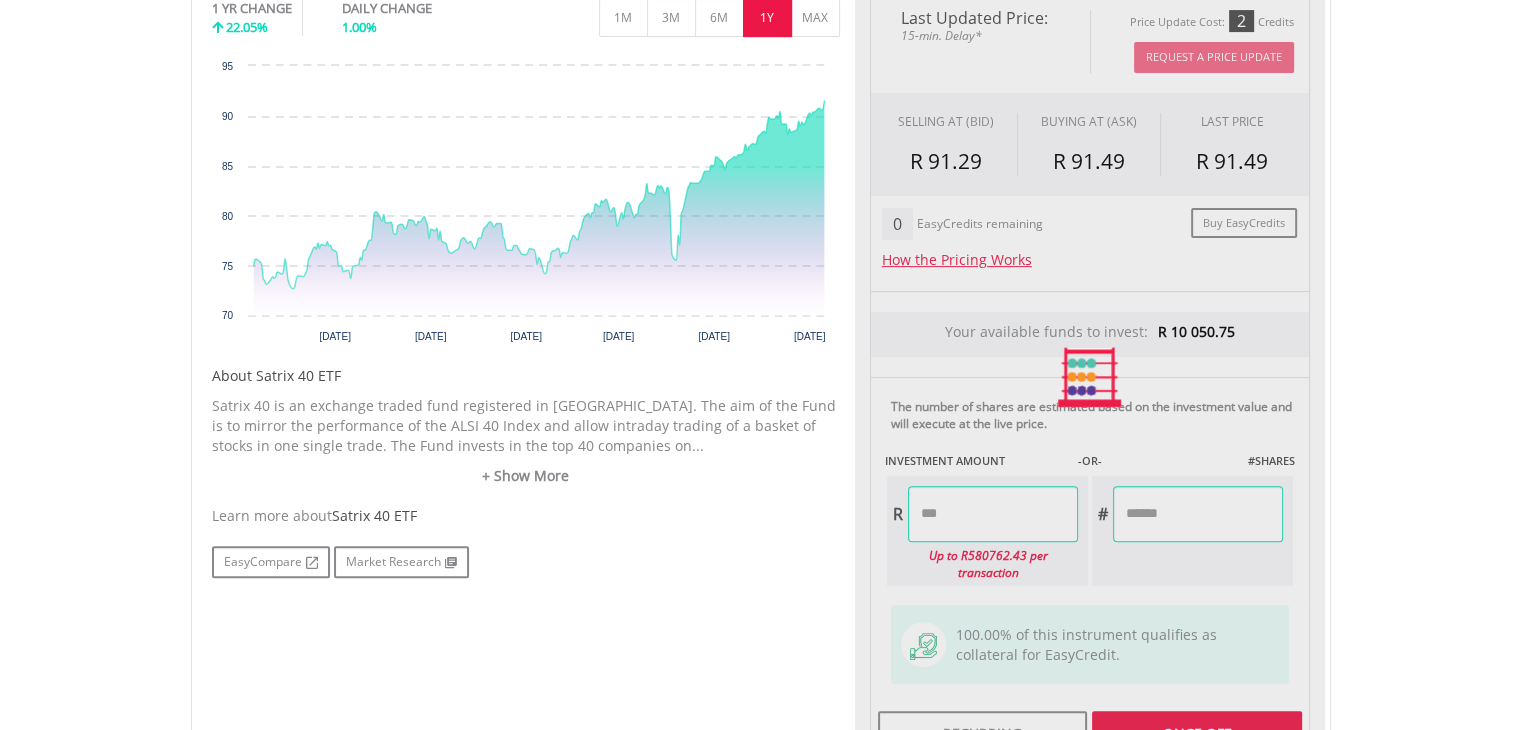 type on "*******" 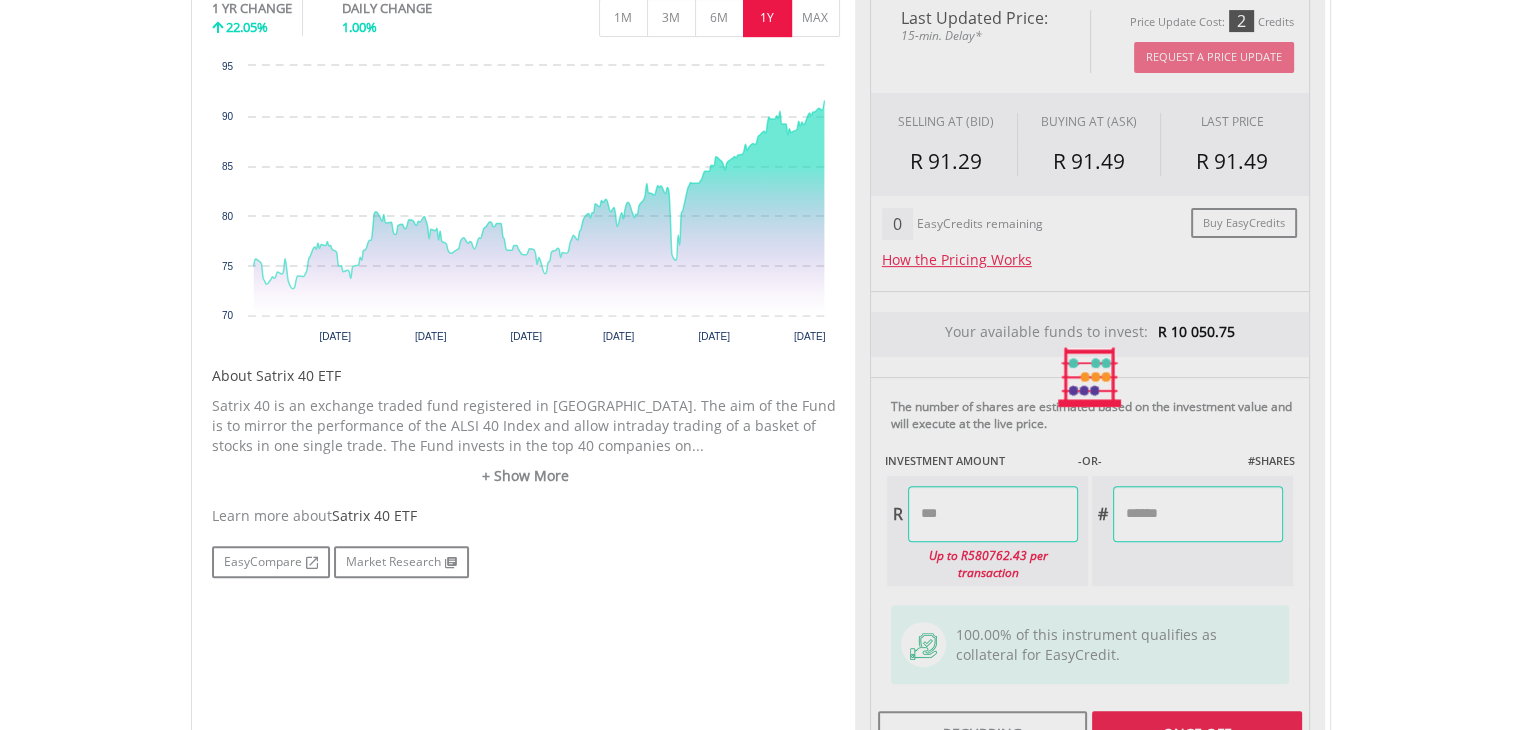 type on "*******" 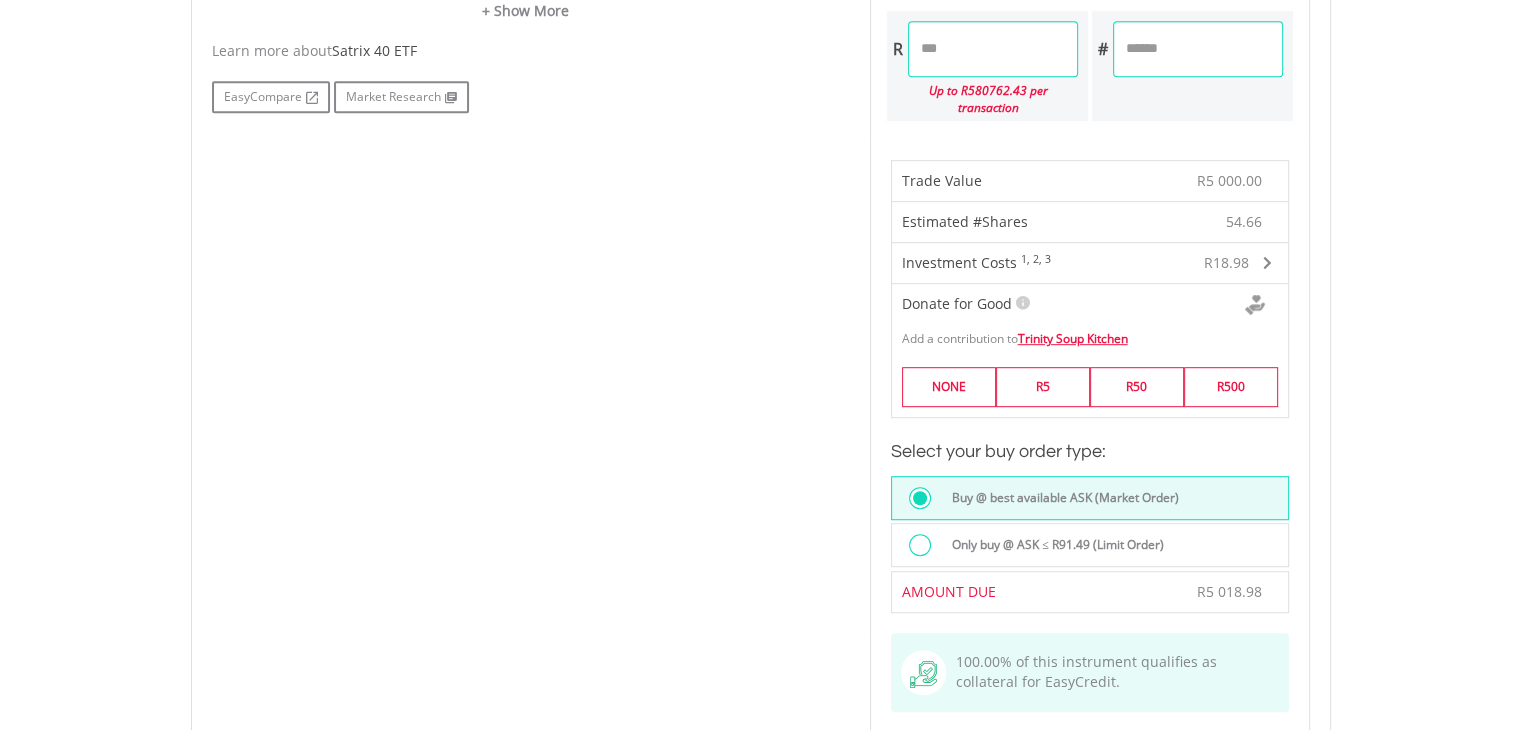 scroll, scrollTop: 1141, scrollLeft: 0, axis: vertical 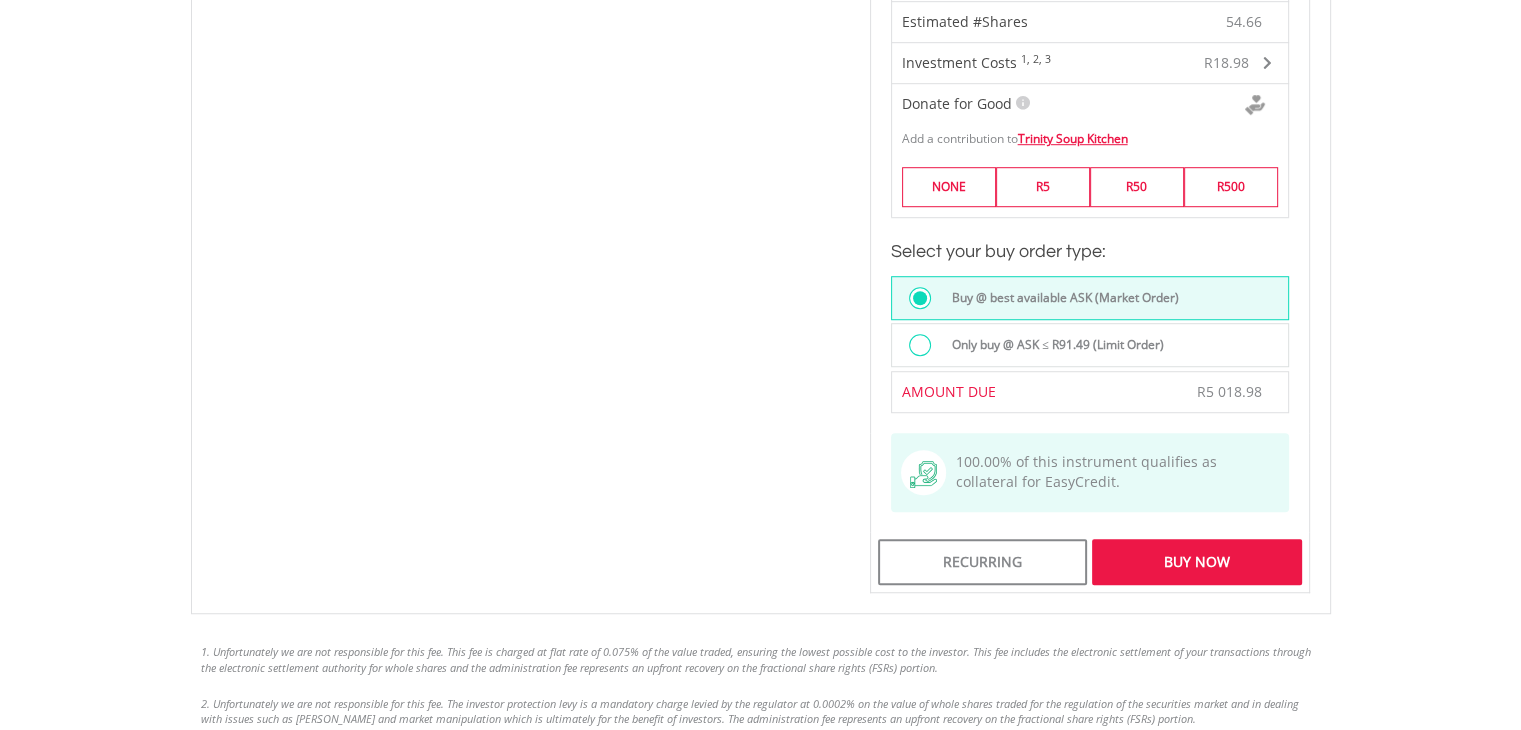 click at bounding box center [920, 345] 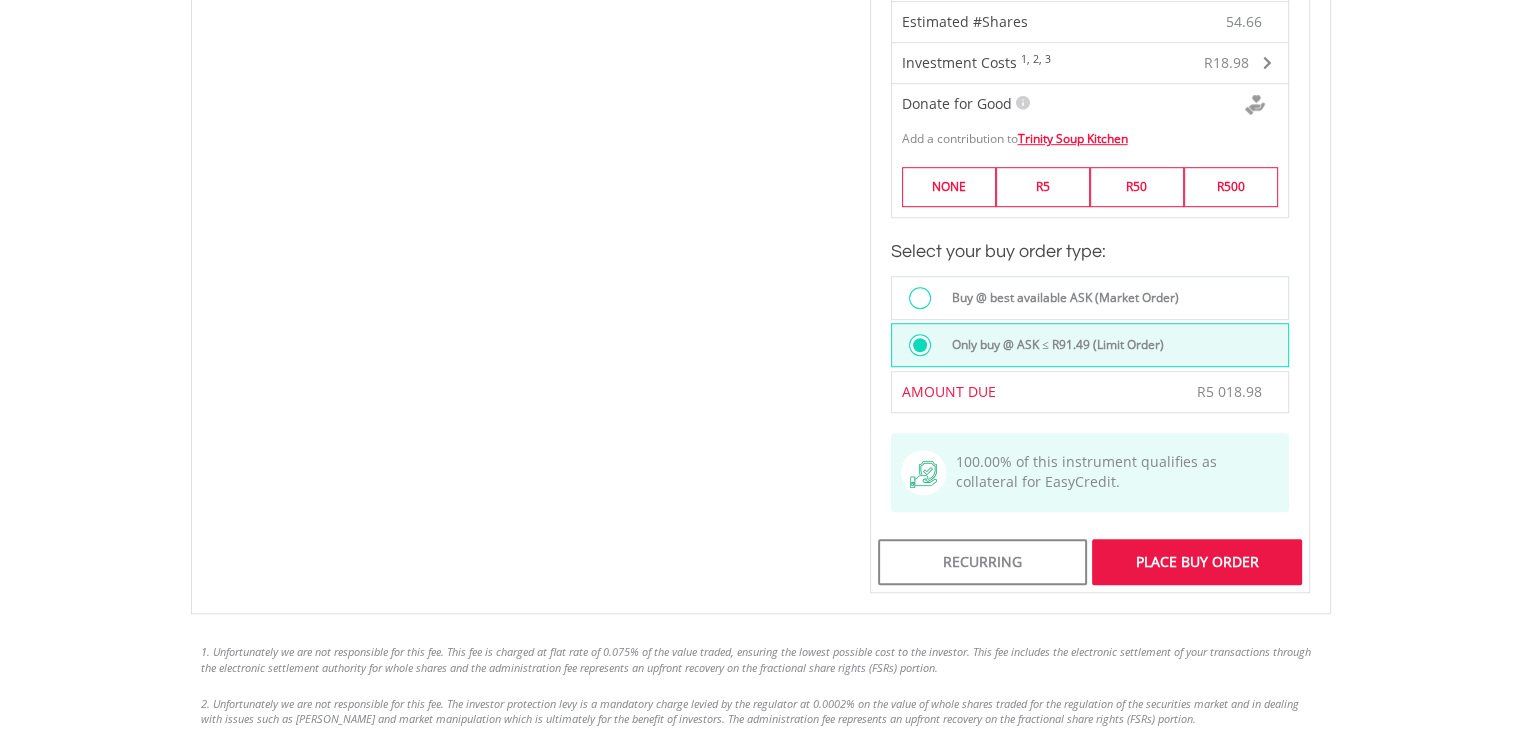 click on "Place Buy Order" at bounding box center [1196, 562] 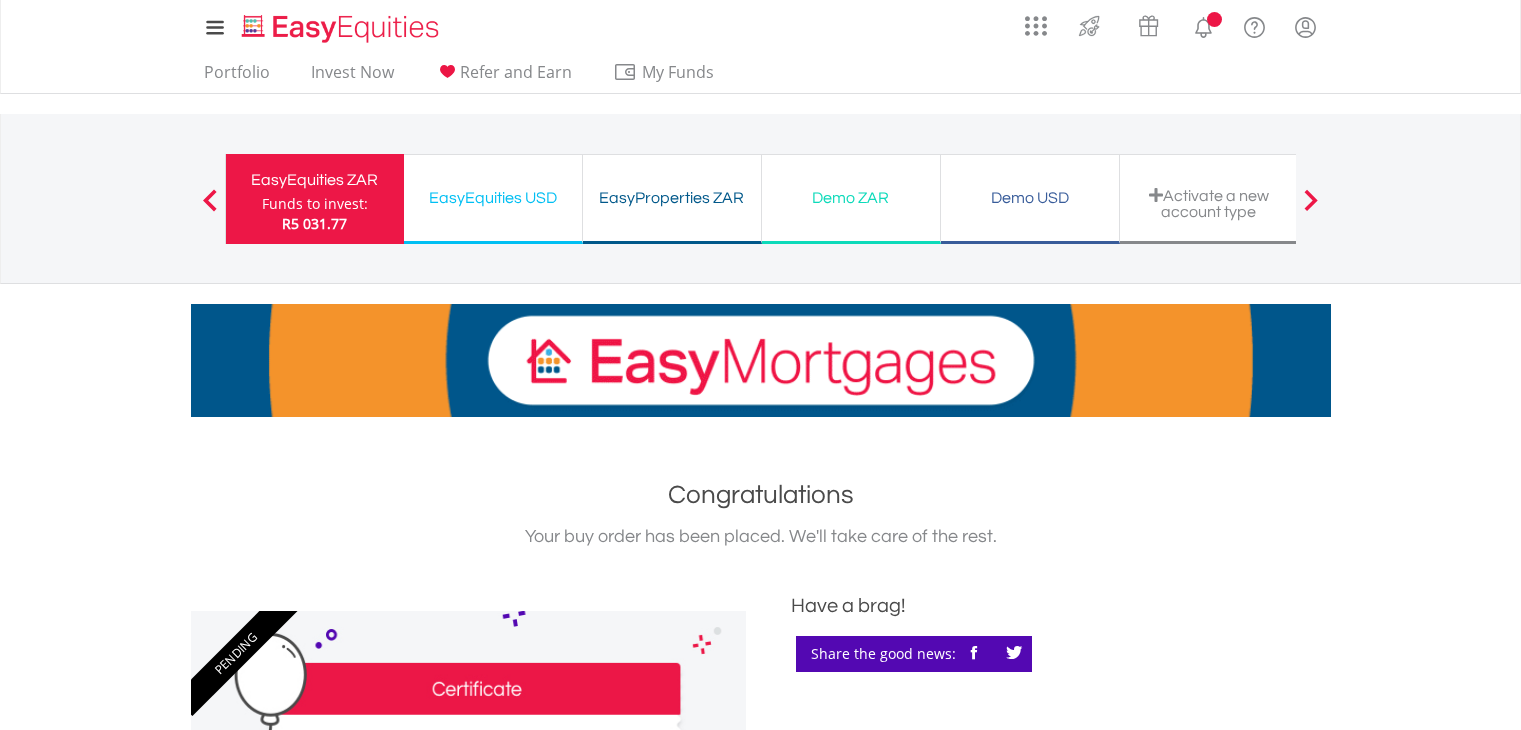 scroll, scrollTop: 0, scrollLeft: 0, axis: both 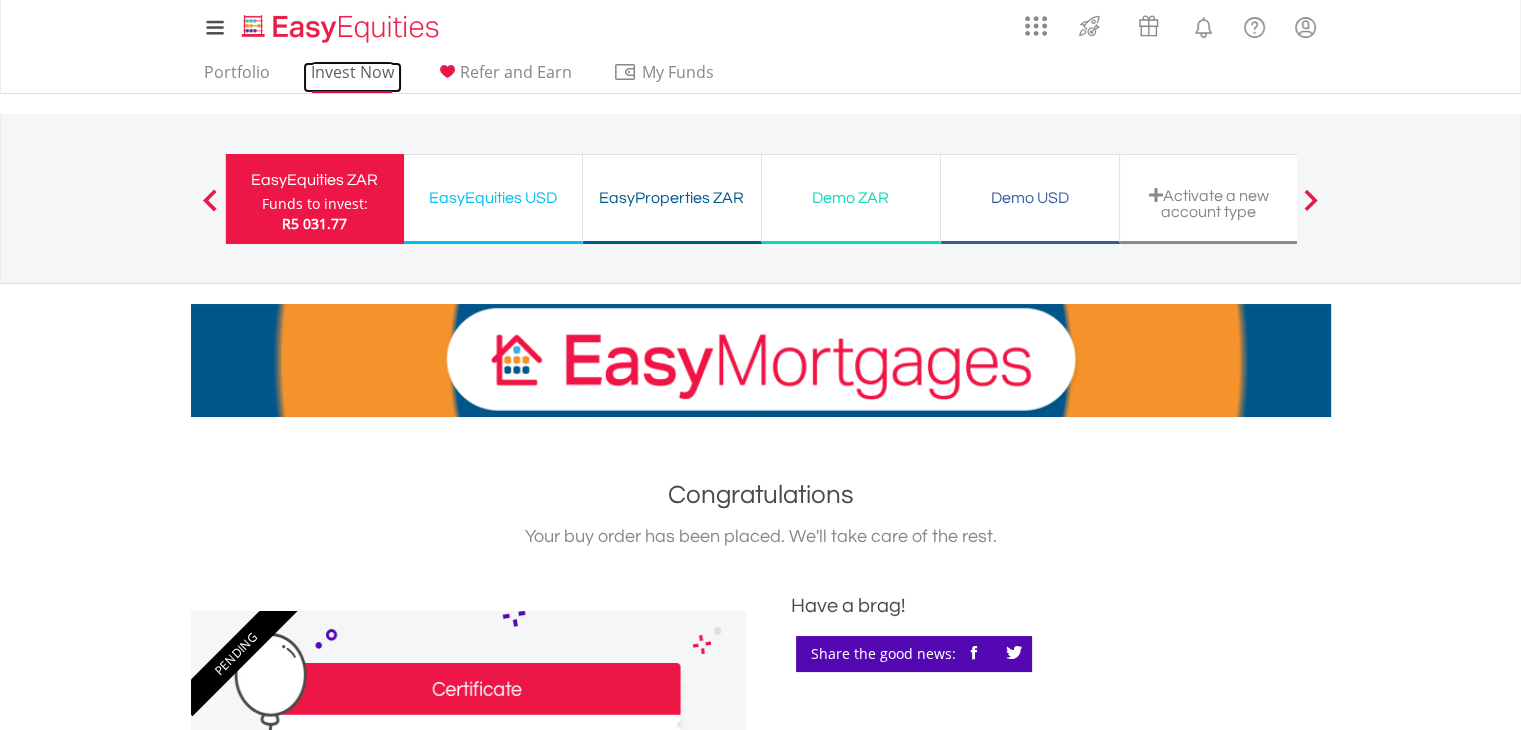click on "Invest Now" at bounding box center (352, 77) 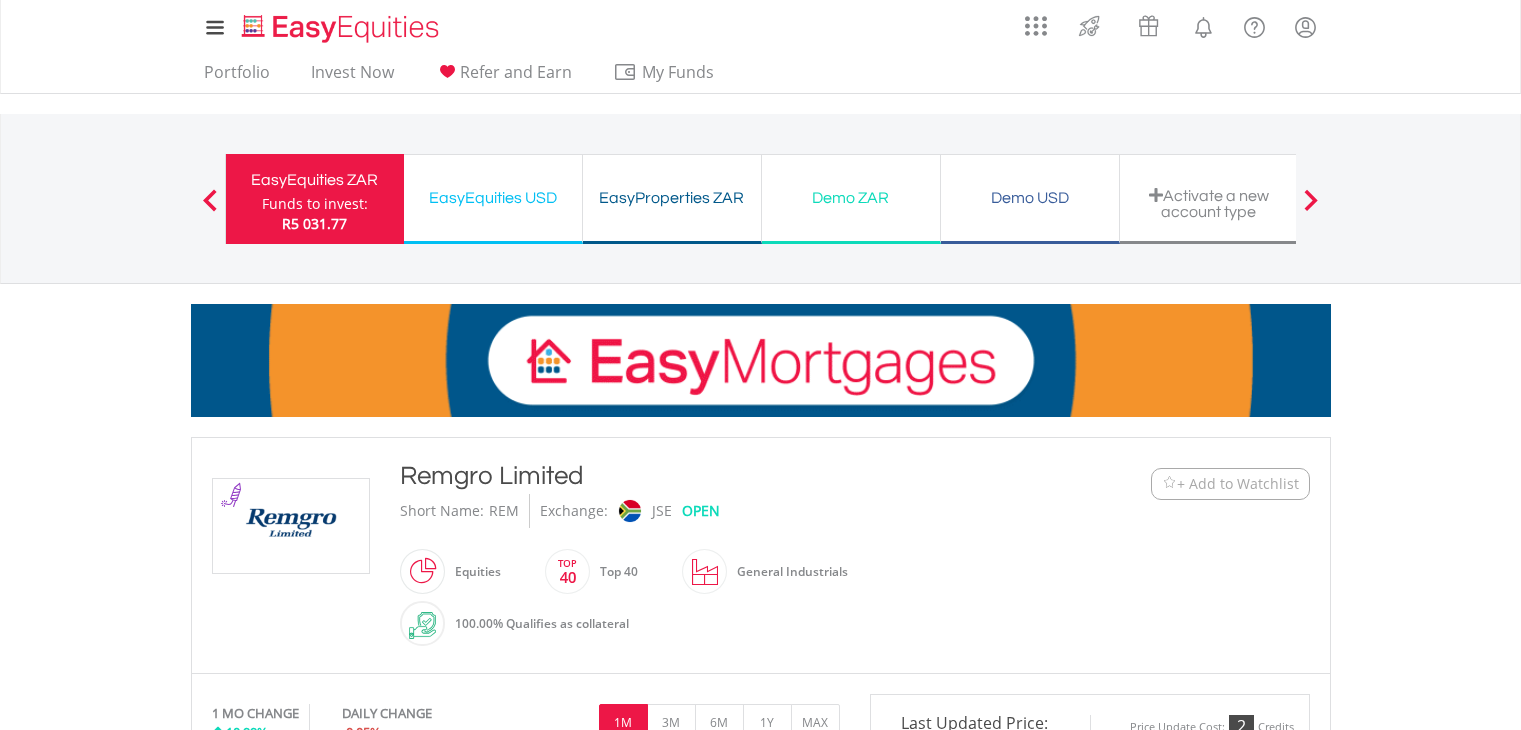 scroll, scrollTop: 0, scrollLeft: 0, axis: both 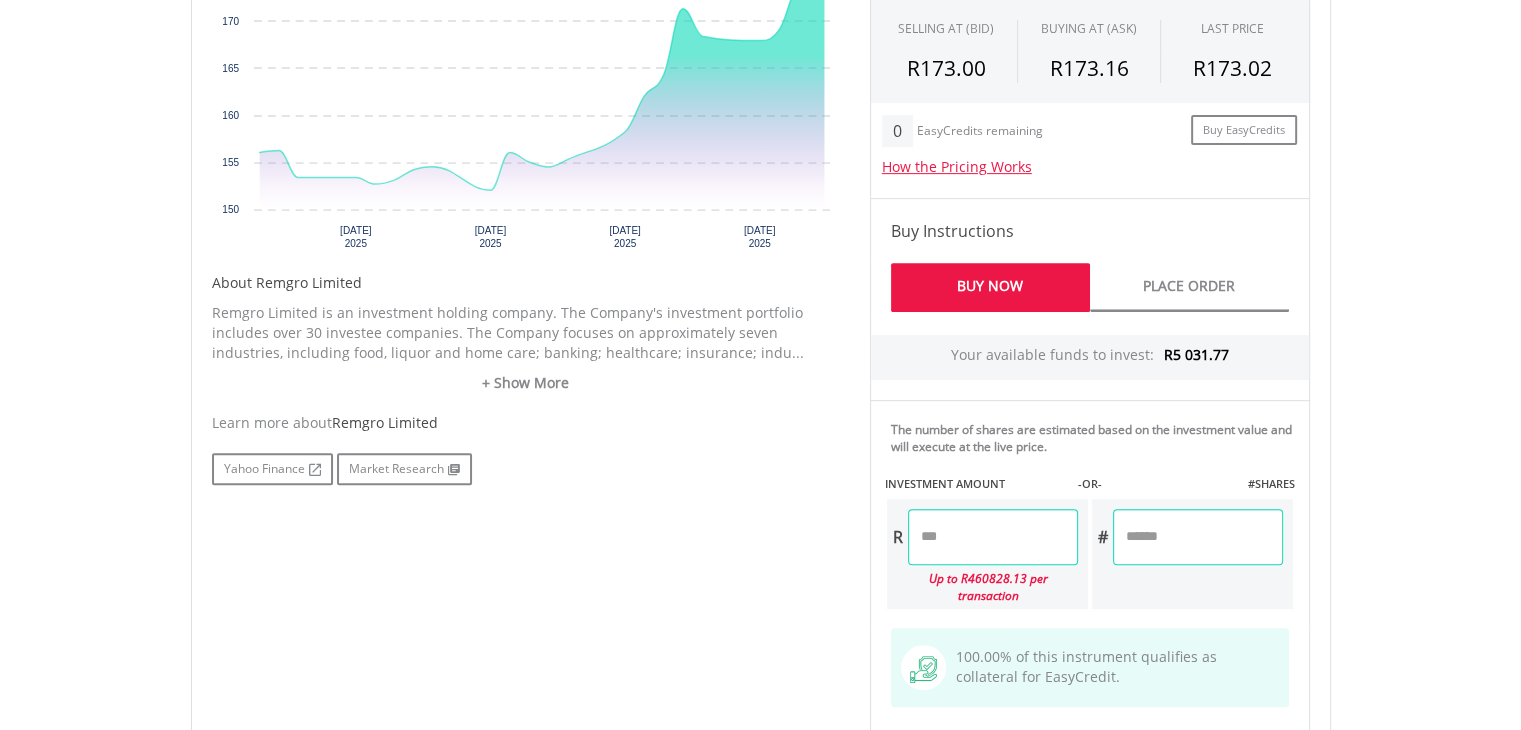 click at bounding box center (993, 537) 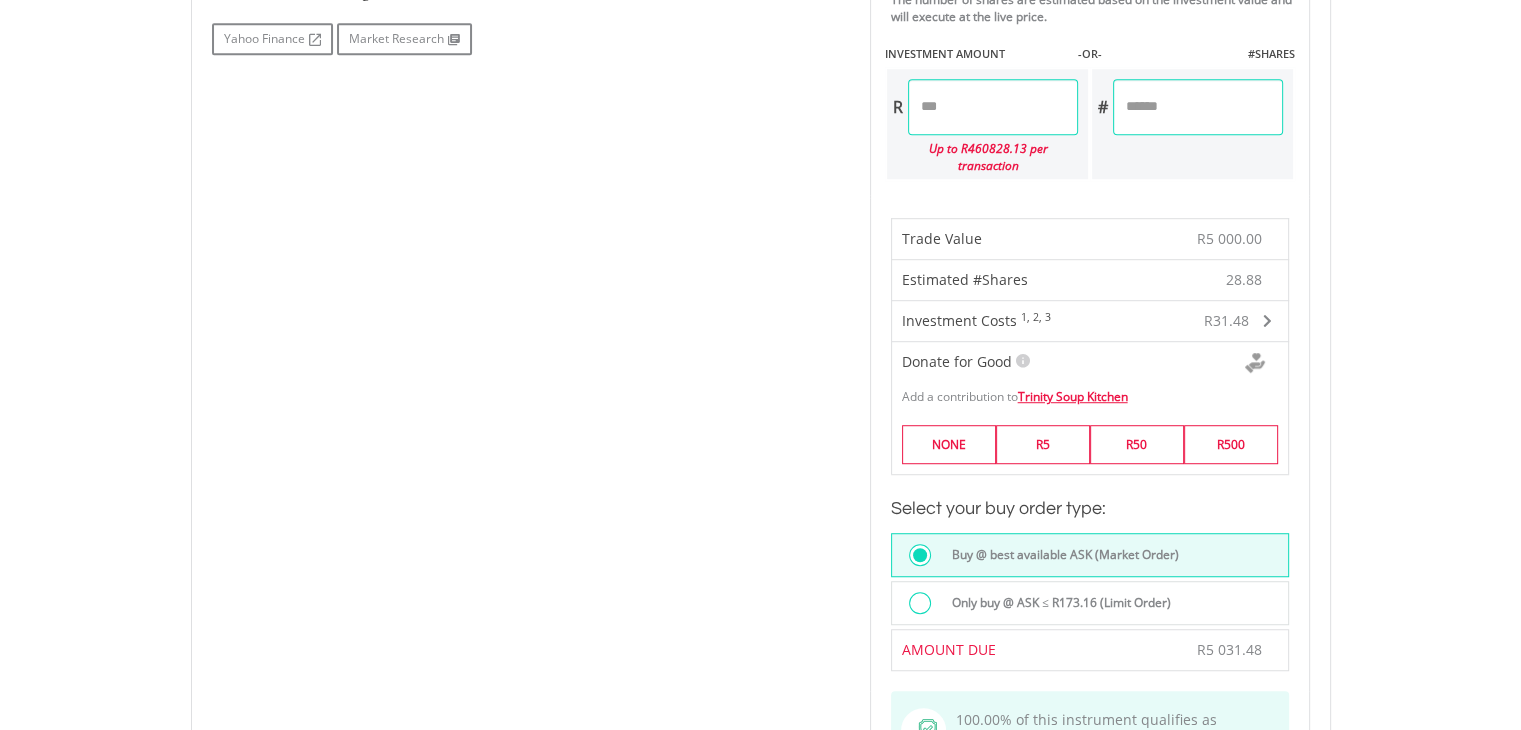 scroll, scrollTop: 1252, scrollLeft: 0, axis: vertical 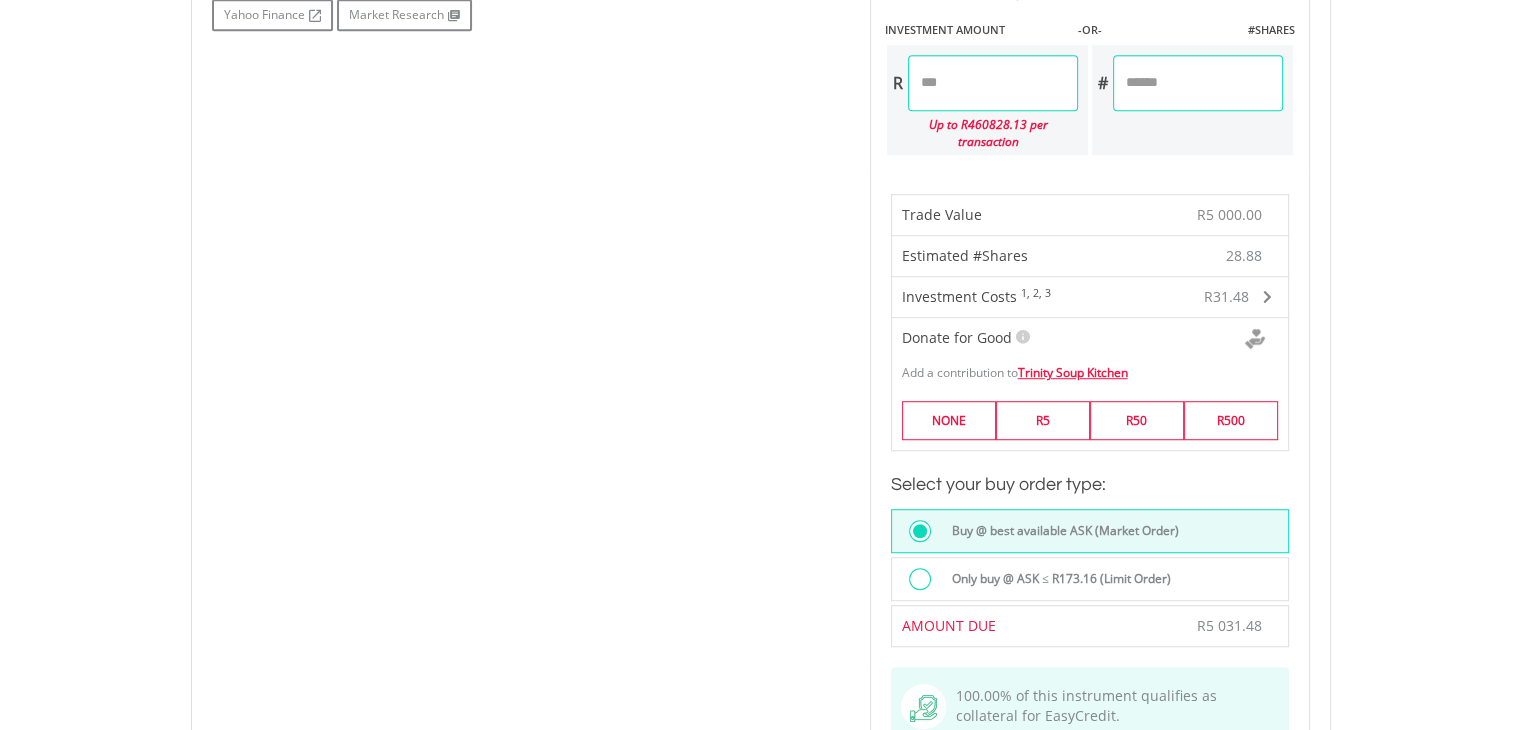 click at bounding box center [920, 579] 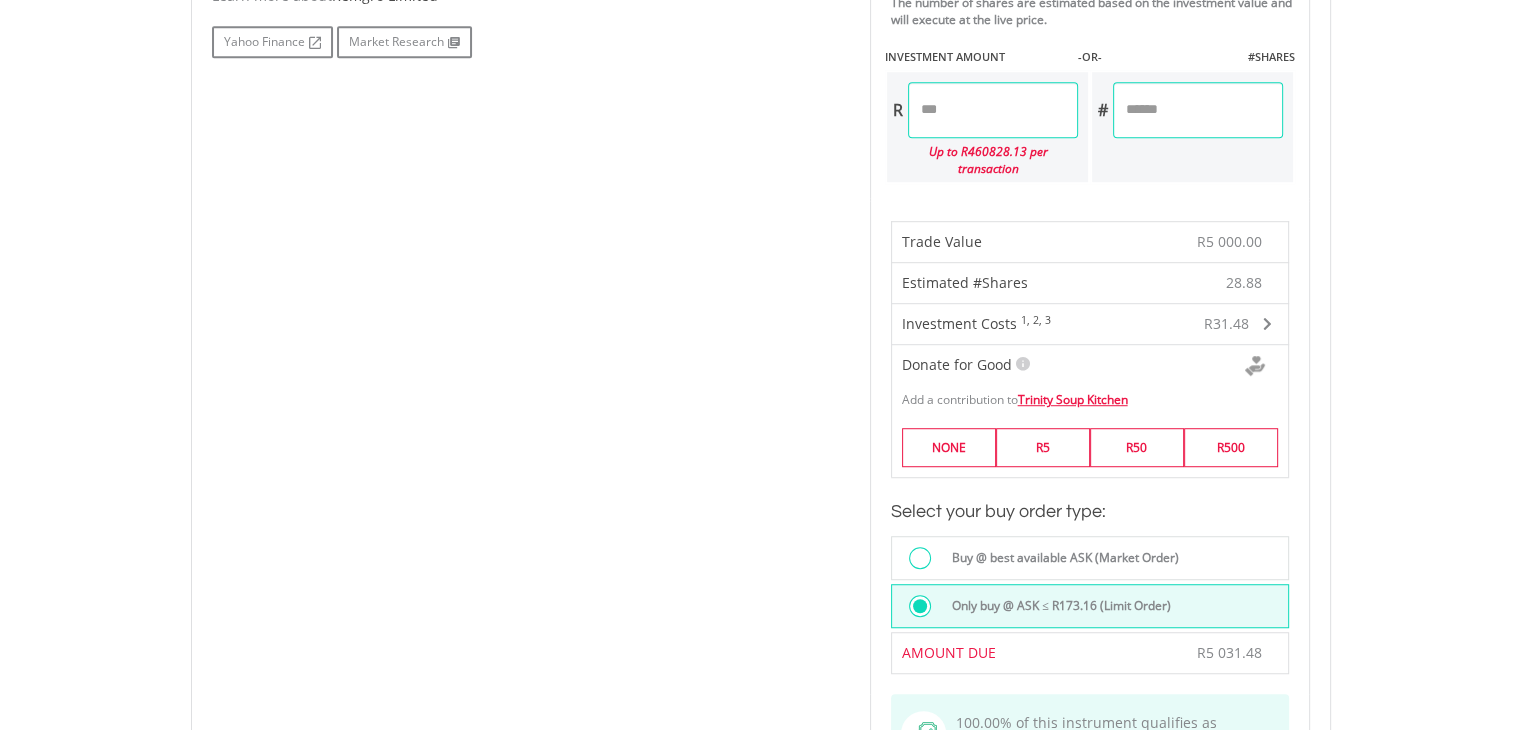 scroll, scrollTop: 1264, scrollLeft: 0, axis: vertical 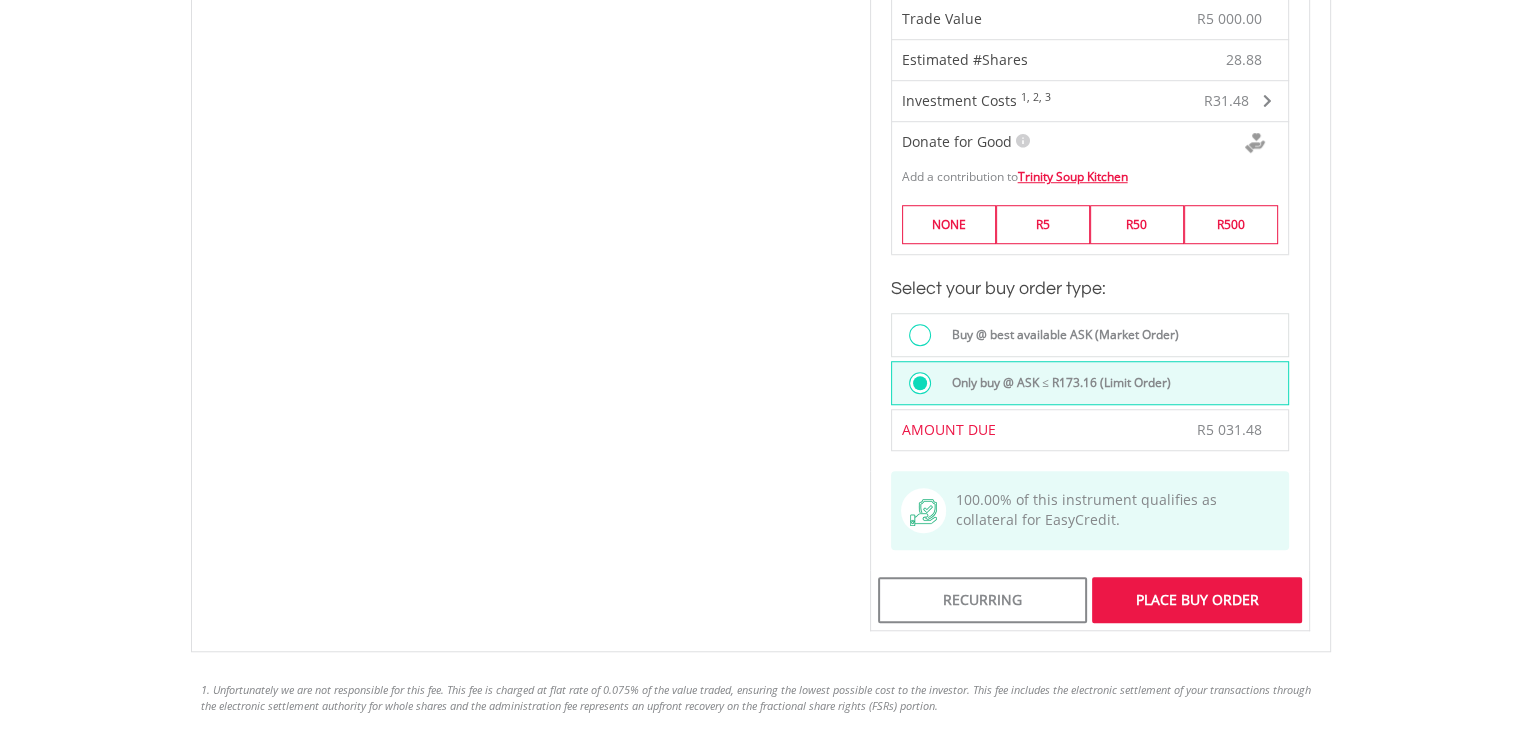 click on "Place Buy Order" at bounding box center (1196, 600) 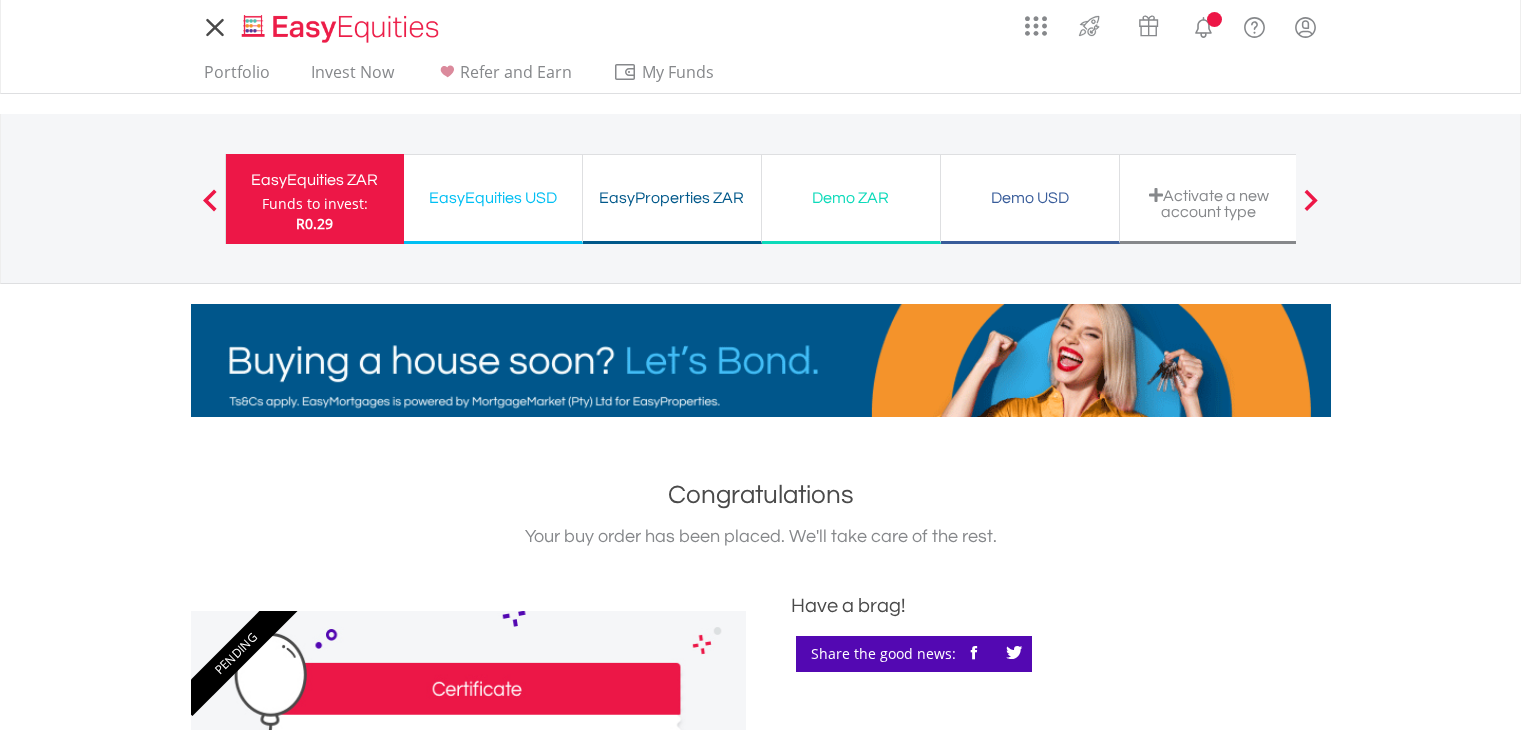 scroll, scrollTop: 0, scrollLeft: 0, axis: both 